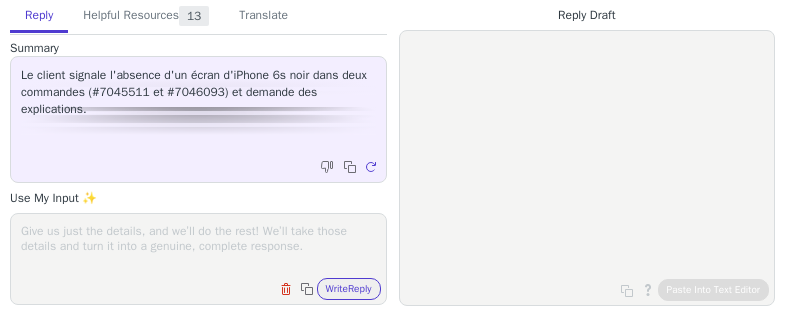 scroll, scrollTop: 0, scrollLeft: 0, axis: both 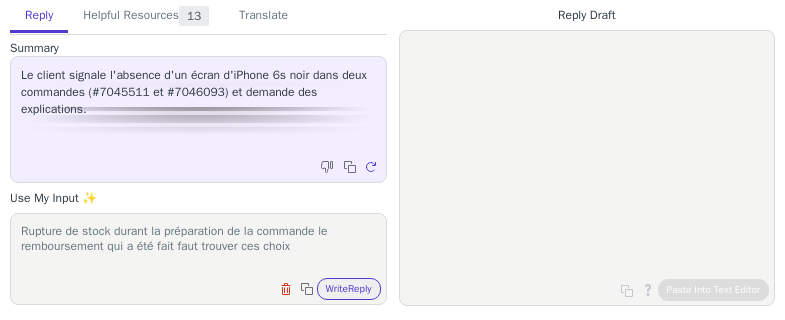 drag, startPoint x: 247, startPoint y: 246, endPoint x: 302, endPoint y: 256, distance: 55.9017 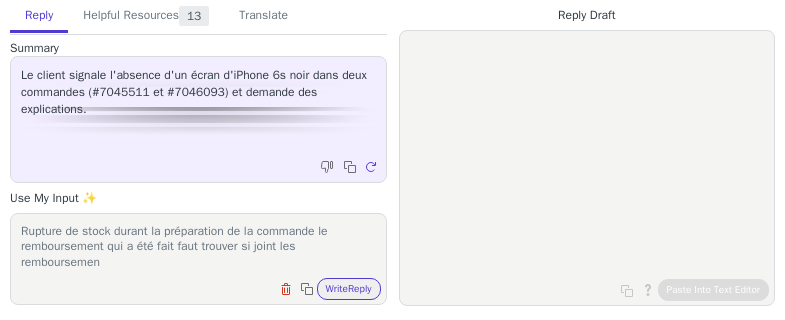 scroll, scrollTop: 1, scrollLeft: 0, axis: vertical 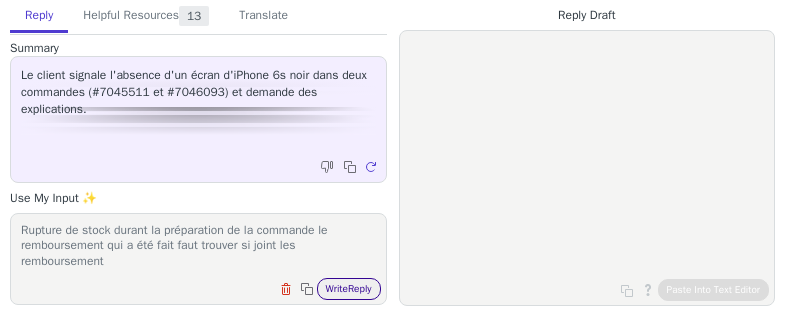 type on "Rupture de stock durant la préparation de la commande le remboursement qui a été fait faut trouver si joint les remboursement" 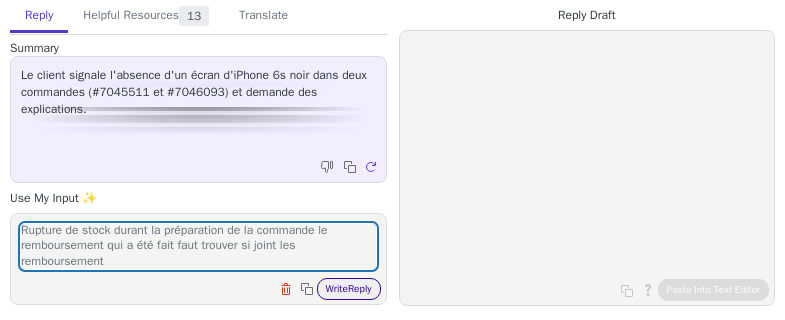 click on "Write  Reply" at bounding box center [349, 289] 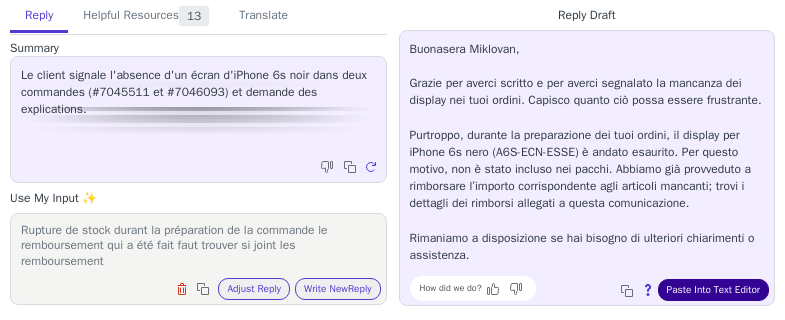 click on "Paste Into Text Editor" at bounding box center (713, 290) 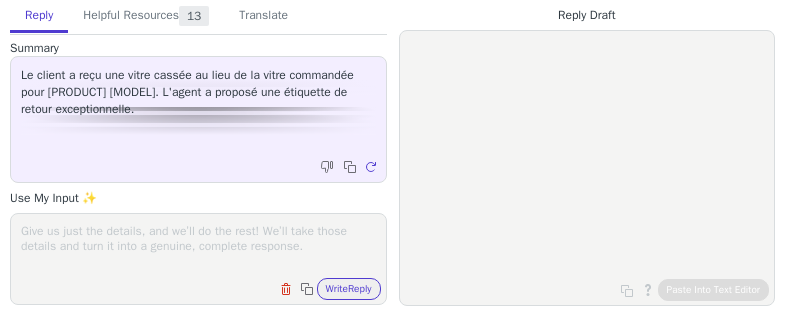 scroll, scrollTop: 0, scrollLeft: 0, axis: both 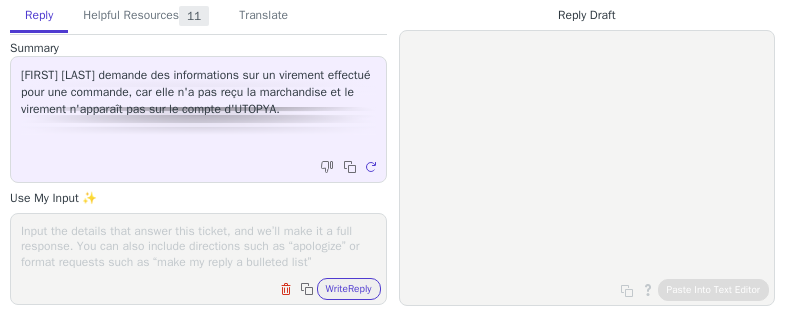 click at bounding box center [198, 246] 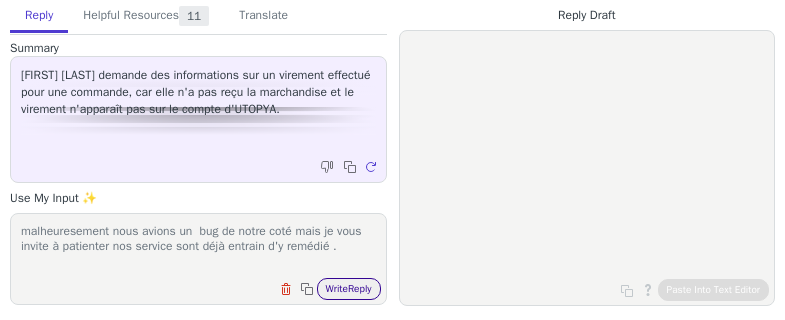 type on "malheuresement nous avions un  bug de notre coté mais je vous invite à patienter nos service sont déjà entrain d'y remédié ." 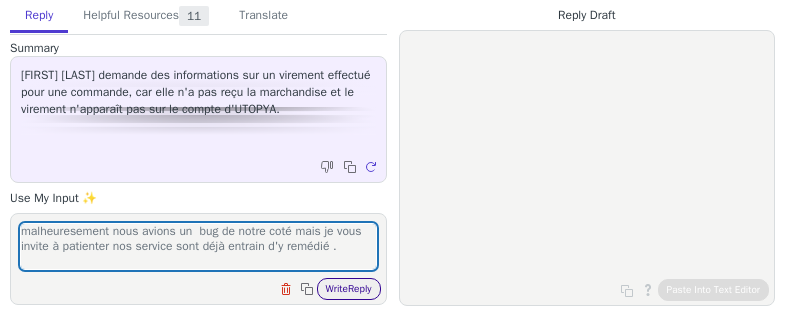 click on "Write  Reply" at bounding box center [349, 289] 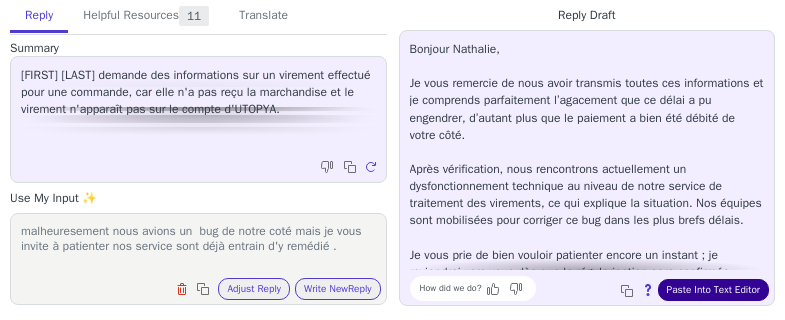 click on "Paste Into Text Editor" at bounding box center [713, 290] 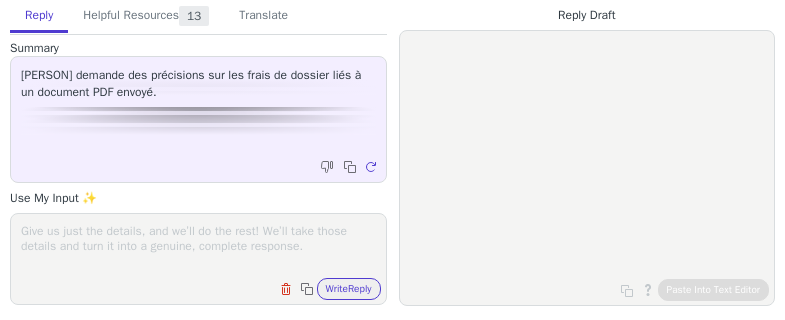 scroll, scrollTop: 0, scrollLeft: 0, axis: both 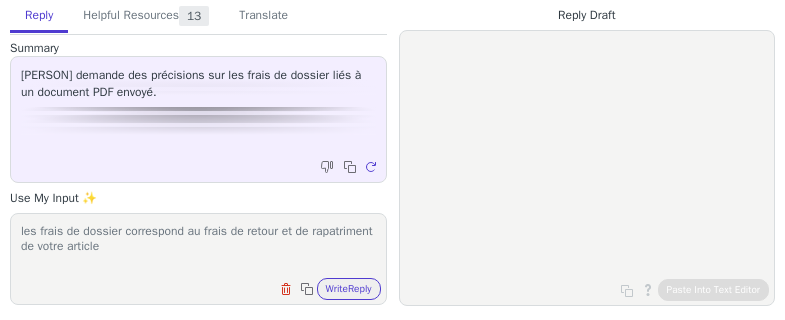 click on "les frais de dossier correspond au frais de retour et de rapatriment de votre article" at bounding box center [198, 246] 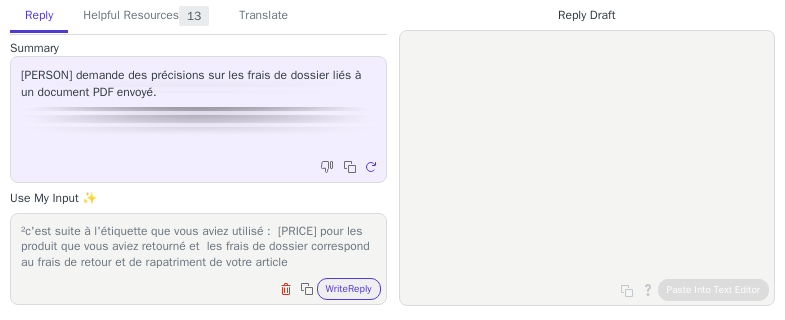 type on "²c'est suite à l'étiquette que vous aviez utilisé :  [PRICE] pour les produit que vous aviez retourné et  les frais de dossier correspond au frais de retour et de rapatriment de votre article" 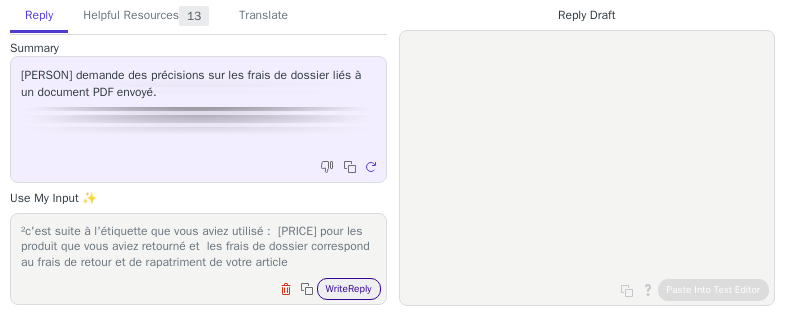 click on "Write  Reply" at bounding box center (349, 289) 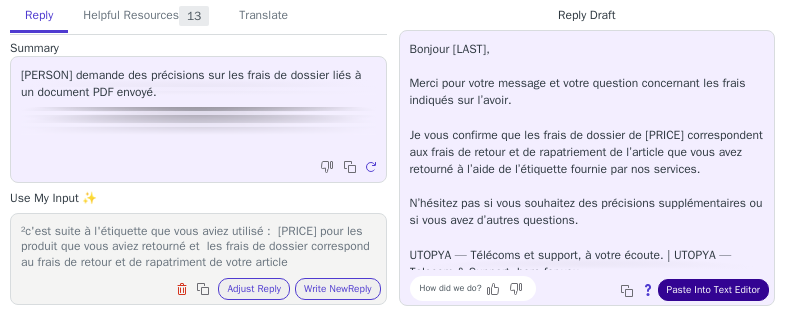 click on "Paste Into Text Editor" at bounding box center (713, 290) 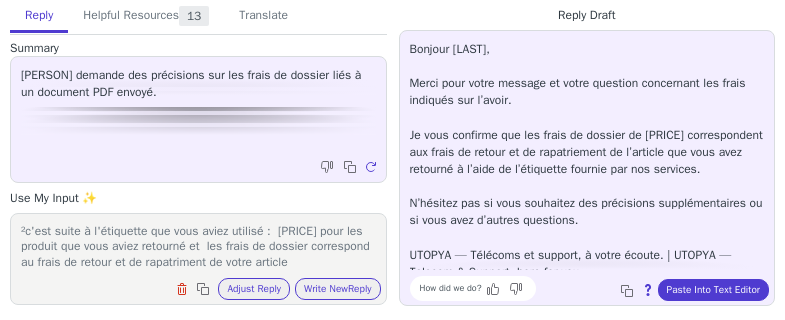 click on "²c'est suite à l'étiquette que vous aviez utilisé :  [PRICE] pour les produit que vous aviez retourné et  les frais de dossier correspond au frais de retour et de rapatriment de votre article" at bounding box center (198, 246) 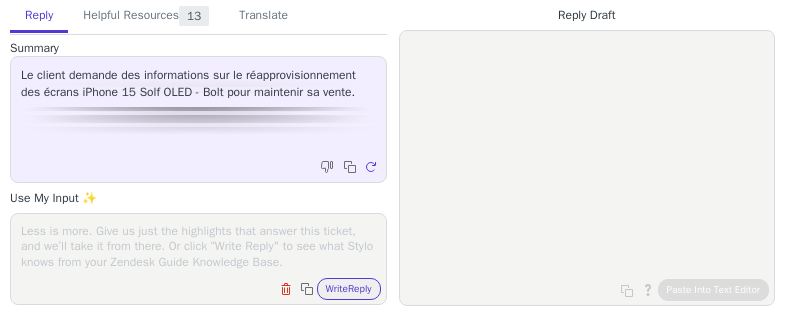 scroll, scrollTop: 0, scrollLeft: 0, axis: both 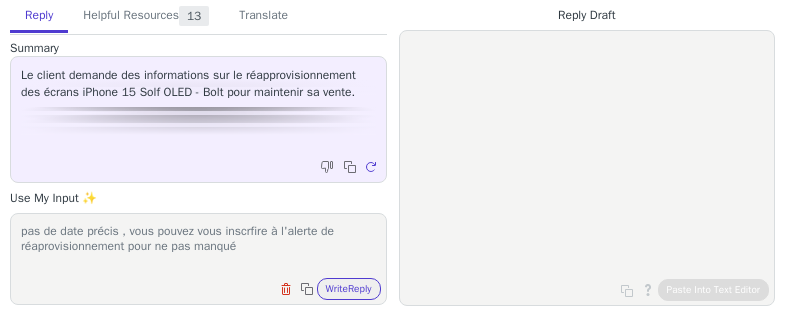 type on "pas de date précis , vous pouvez vous inscrfire à l'alerte de réaprovisionnement pour ne pas manqué" 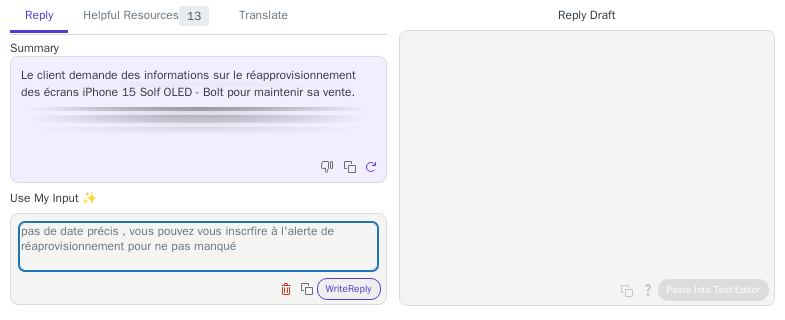 click on "Clear field Copy to clipboard Write  Reply" at bounding box center (208, 287) 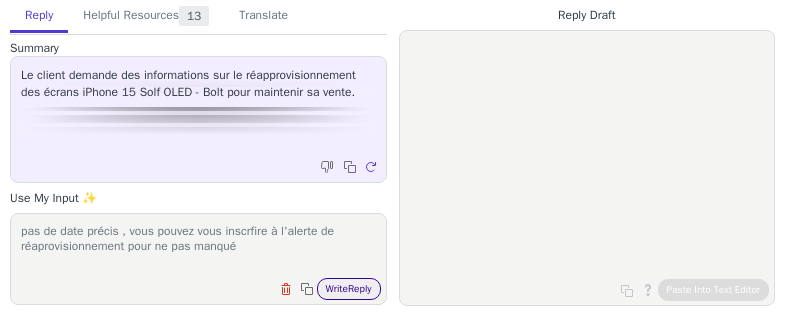 click on "Write  Reply" at bounding box center (349, 289) 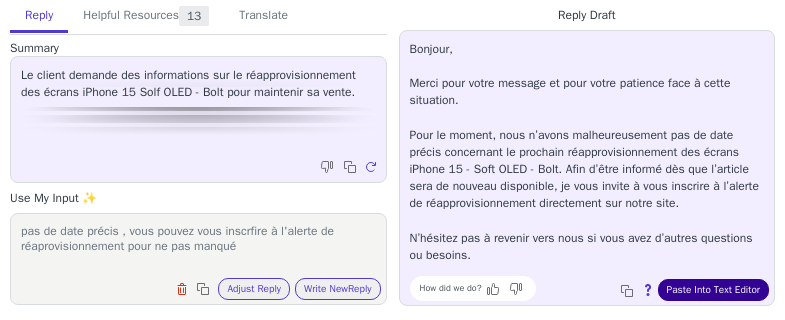 click on "Paste Into Text Editor" at bounding box center (713, 290) 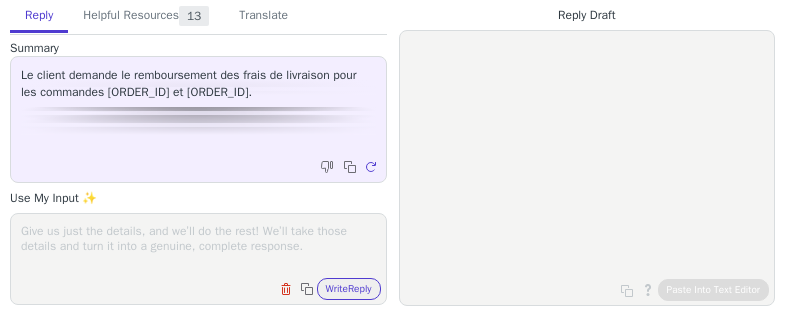 scroll, scrollTop: 0, scrollLeft: 0, axis: both 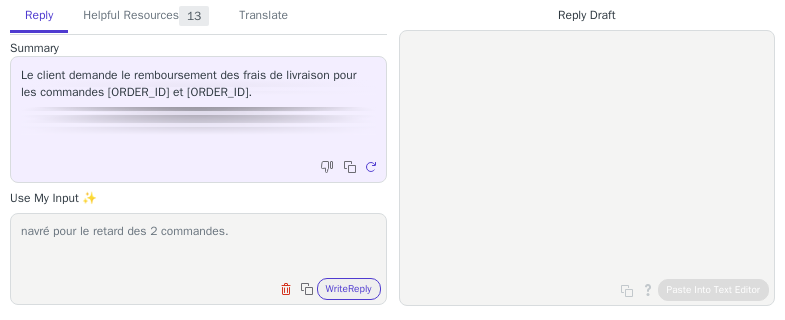 click on "navré pour le retard des 2 commandes." at bounding box center (198, 246) 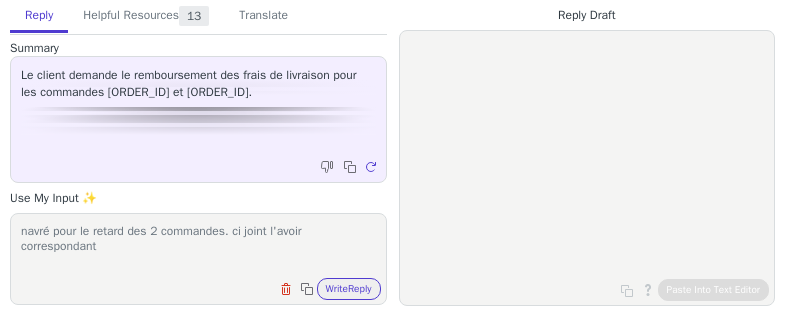 scroll, scrollTop: 1, scrollLeft: 0, axis: vertical 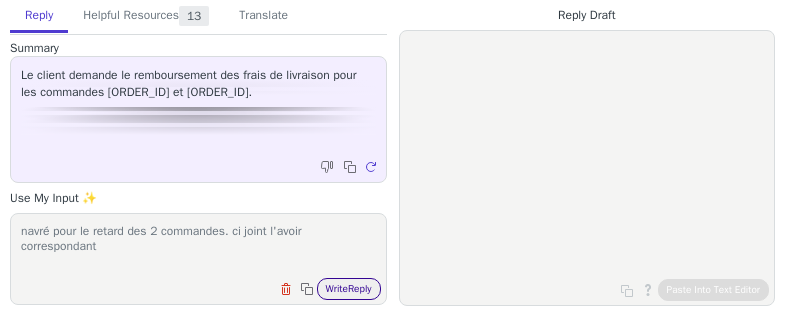 type on "navré pour le retard des 2 commandes. ci joint l'avoir correspondant" 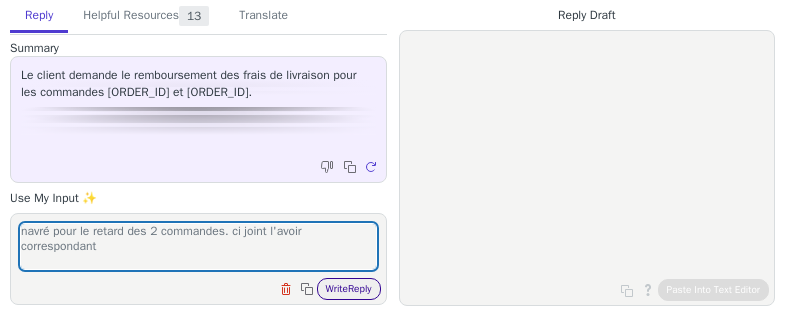 click on "Write  Reply" at bounding box center [349, 289] 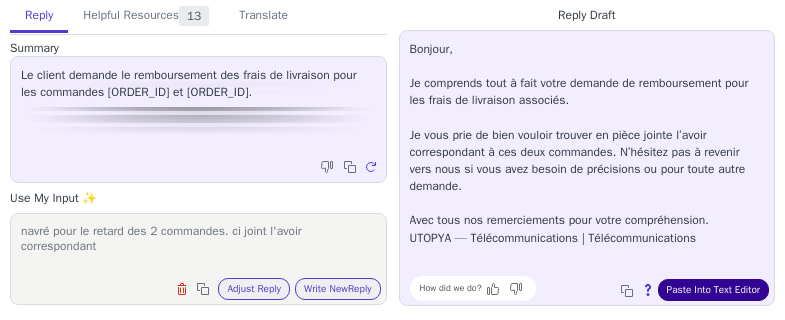 click on "Paste Into Text Editor" at bounding box center (713, 290) 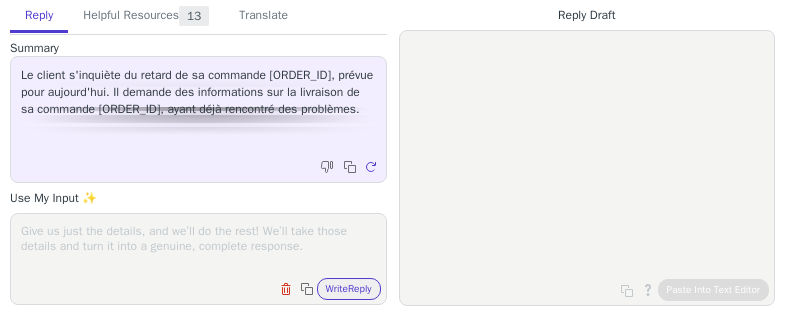 scroll, scrollTop: 0, scrollLeft: 0, axis: both 